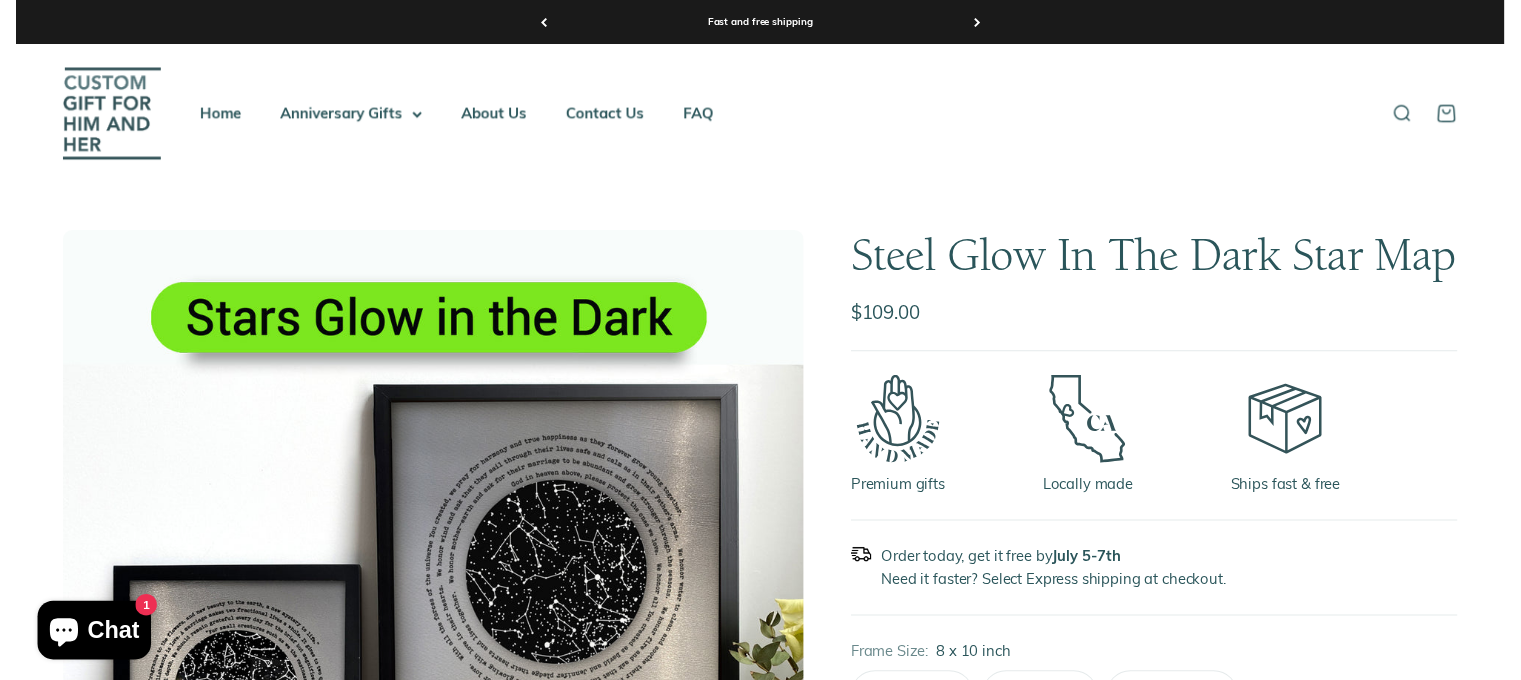 scroll, scrollTop: 0, scrollLeft: 0, axis: both 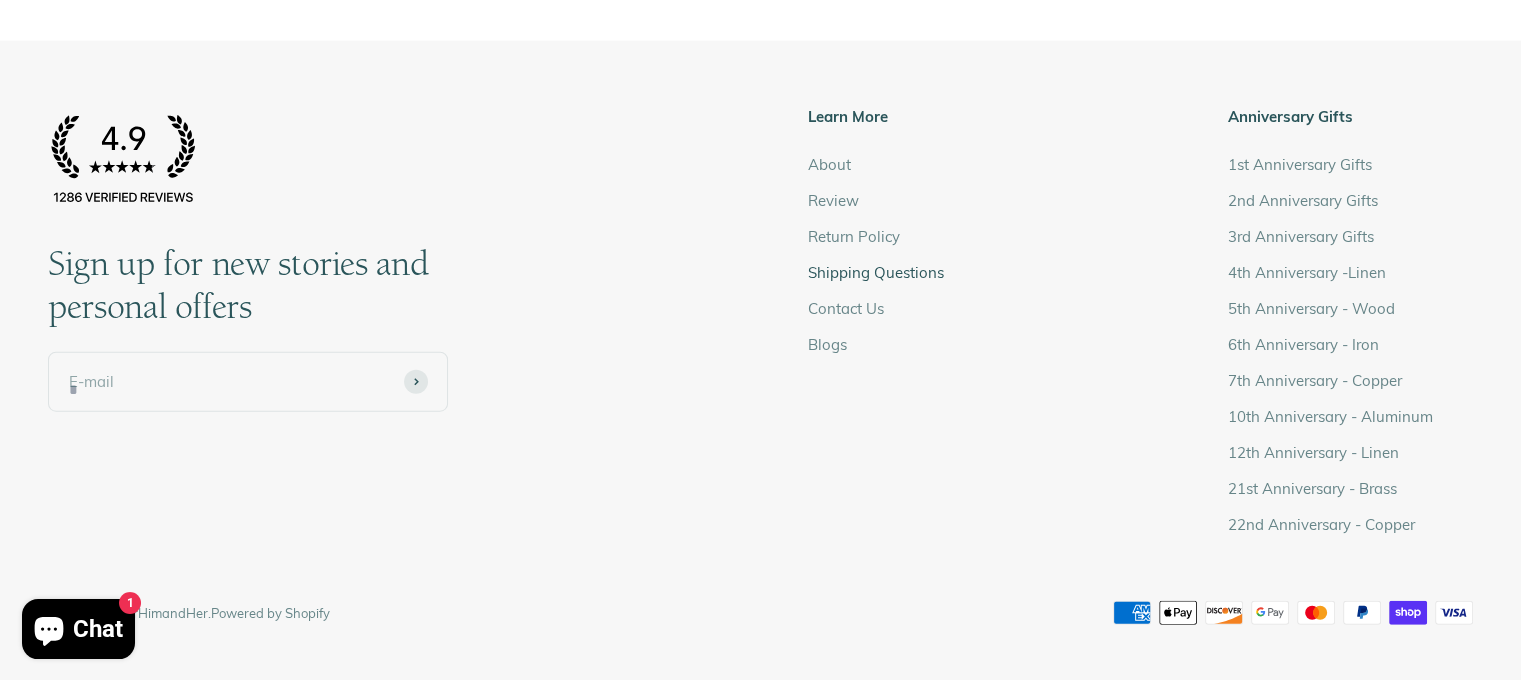 click on "Shipping Questions" at bounding box center [875, 273] 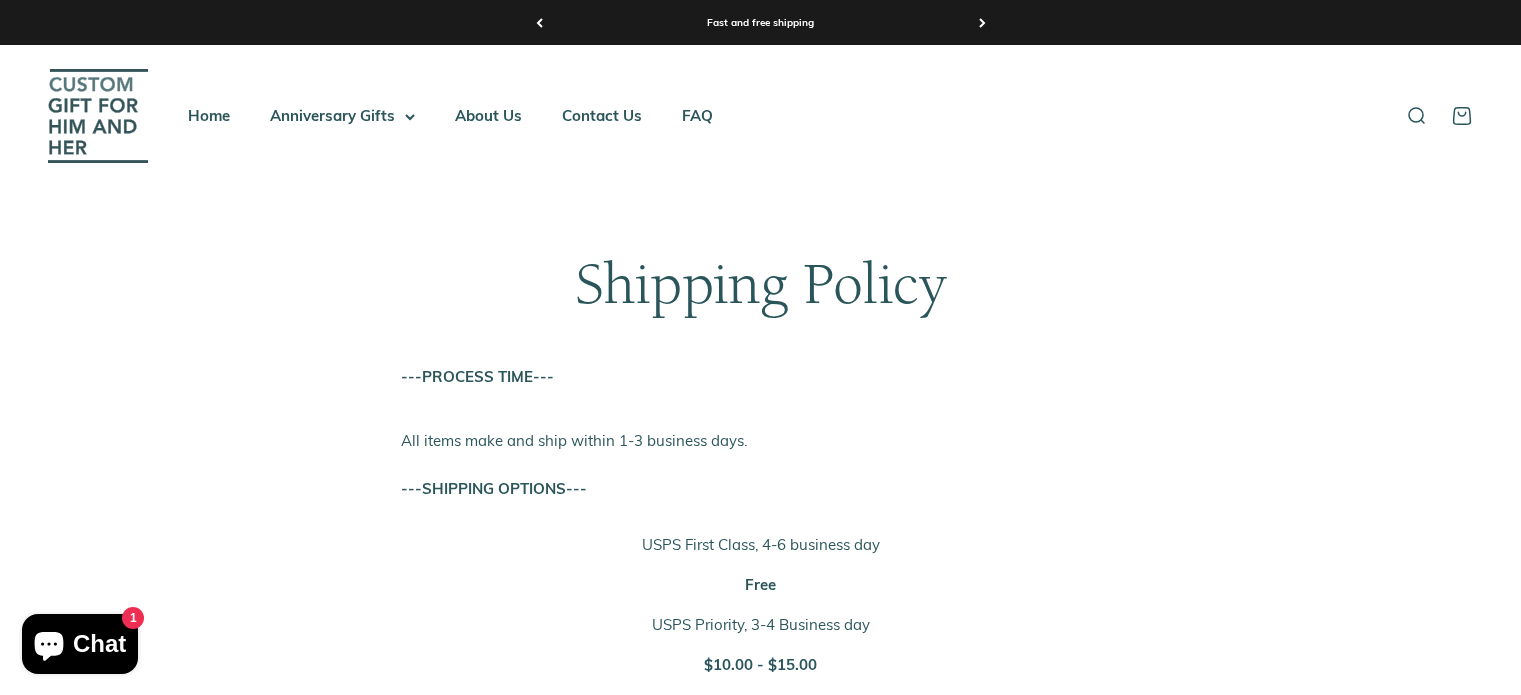 scroll, scrollTop: 0, scrollLeft: 0, axis: both 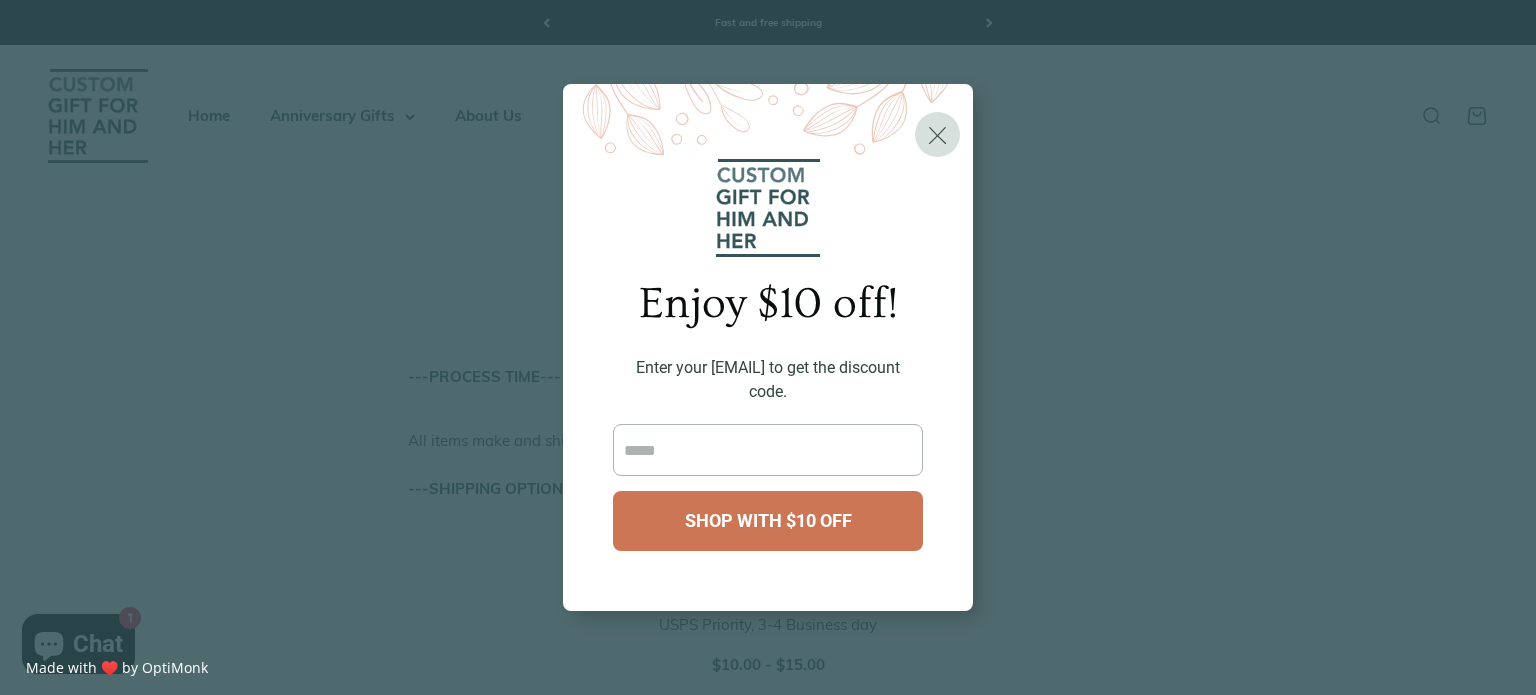 click on "X Enjoy $10 off! Enter your email to get the discount code. Shop with $10 off X You're in! For $10 off, use  code: CHEERS 10 CONTINUE SHOPPING You might also like this: Steel Glow In The Dark Star Map $25 USD $109.00 USD SHOP NOW" at bounding box center (768, 347) 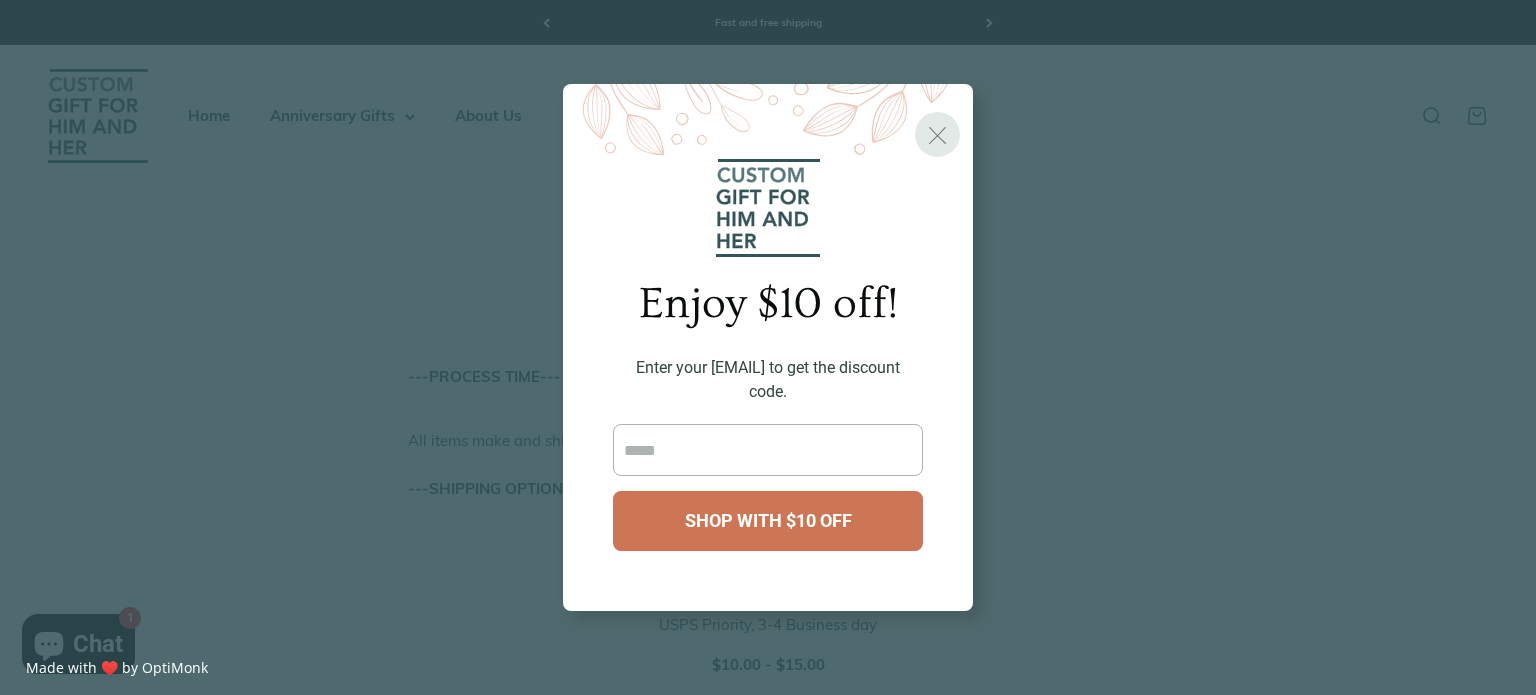 drag, startPoint x: 940, startPoint y: 145, endPoint x: 920, endPoint y: 145, distance: 20 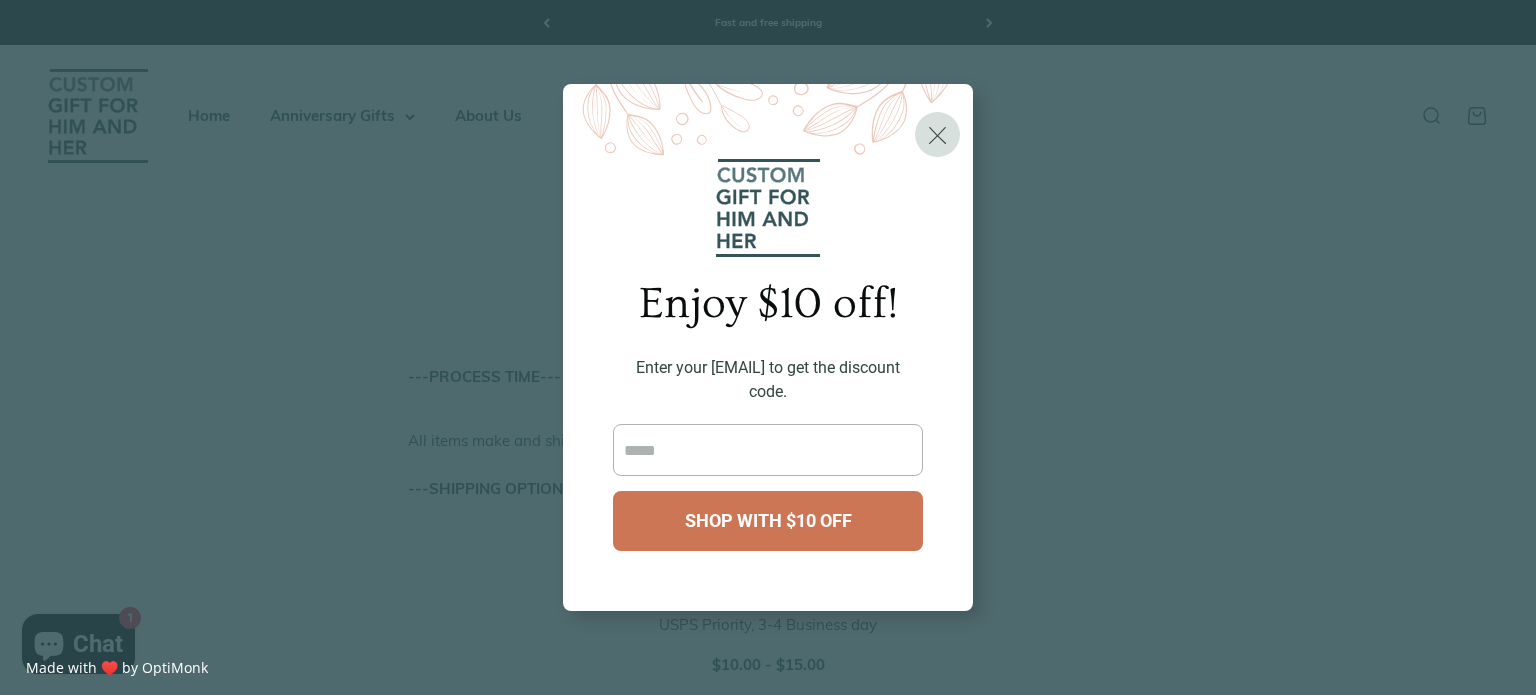 click on "X" at bounding box center (937, 135) 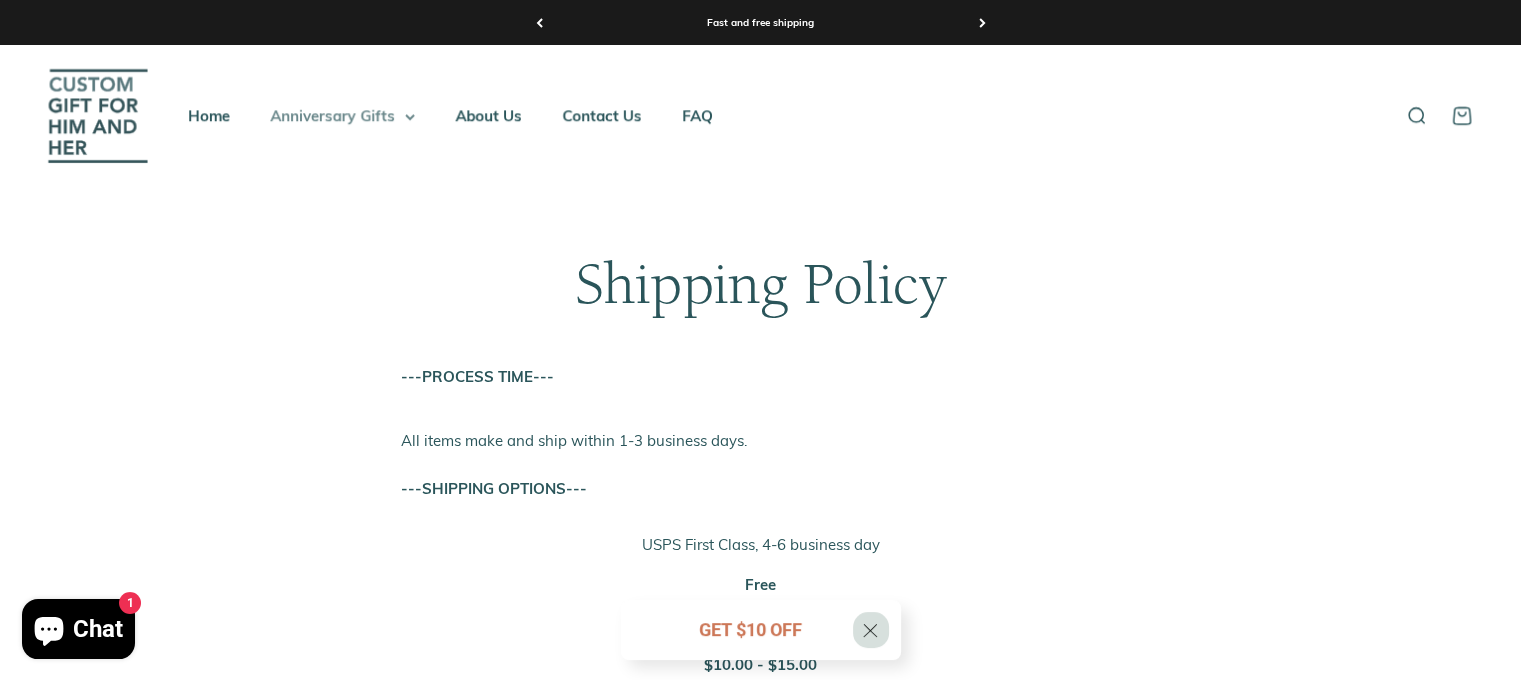click on "Anniversary Gifts" at bounding box center [342, 116] 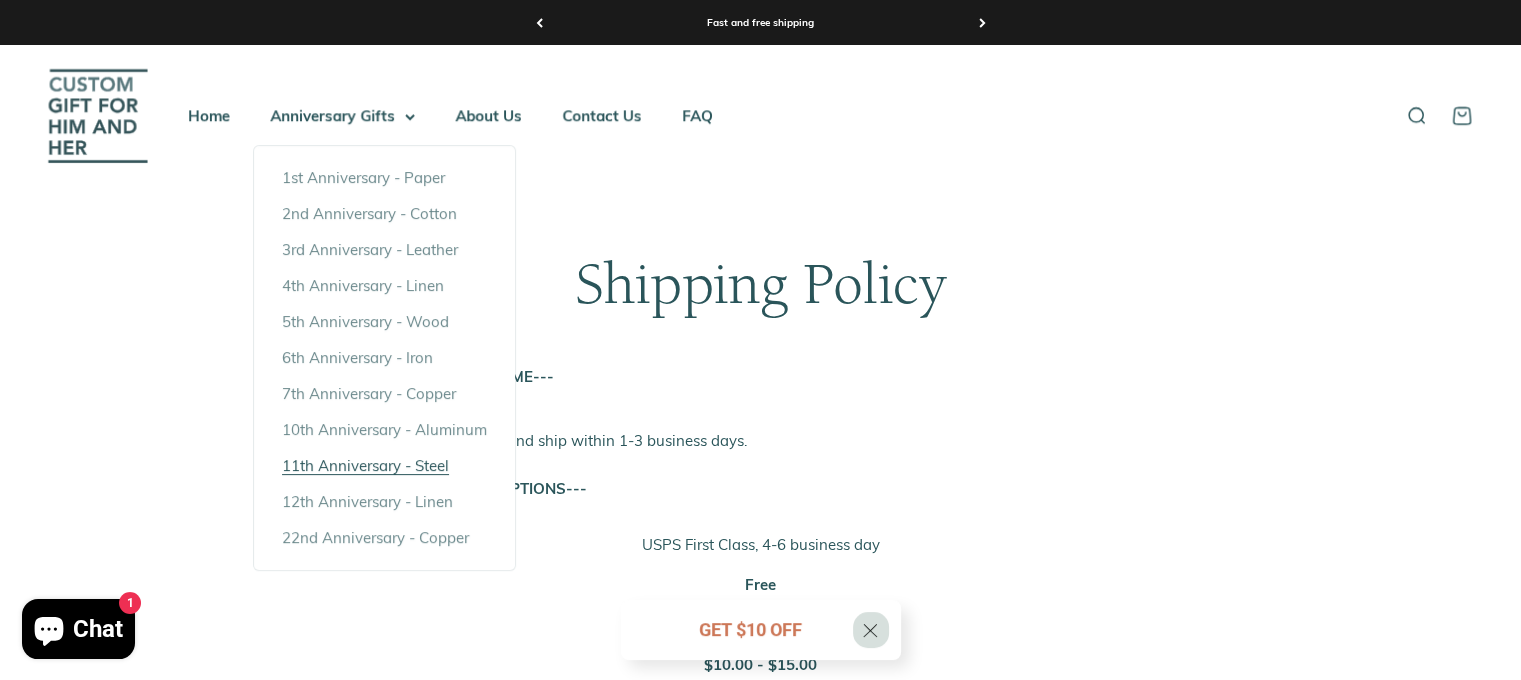 click on "[ORDINAL] Anniversary - Steel" at bounding box center (365, 465) 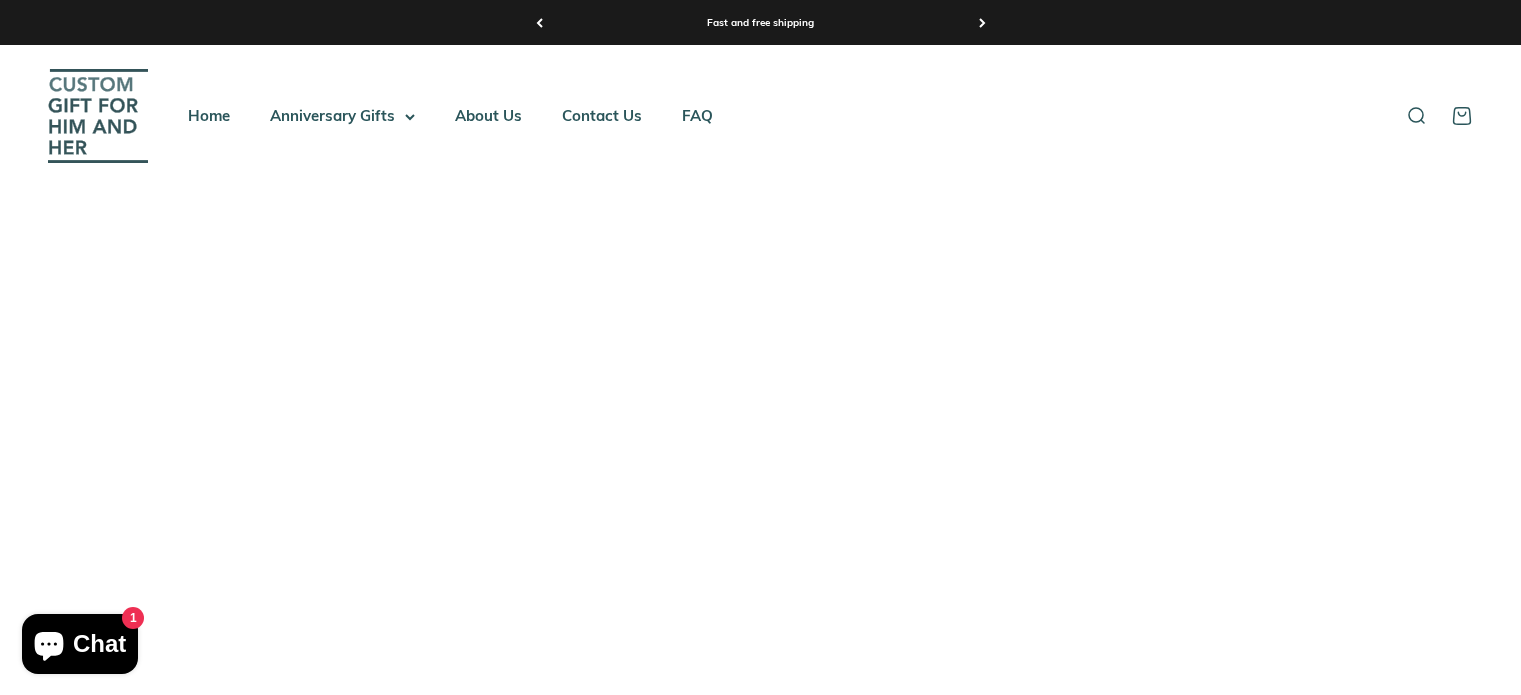 scroll, scrollTop: 0, scrollLeft: 0, axis: both 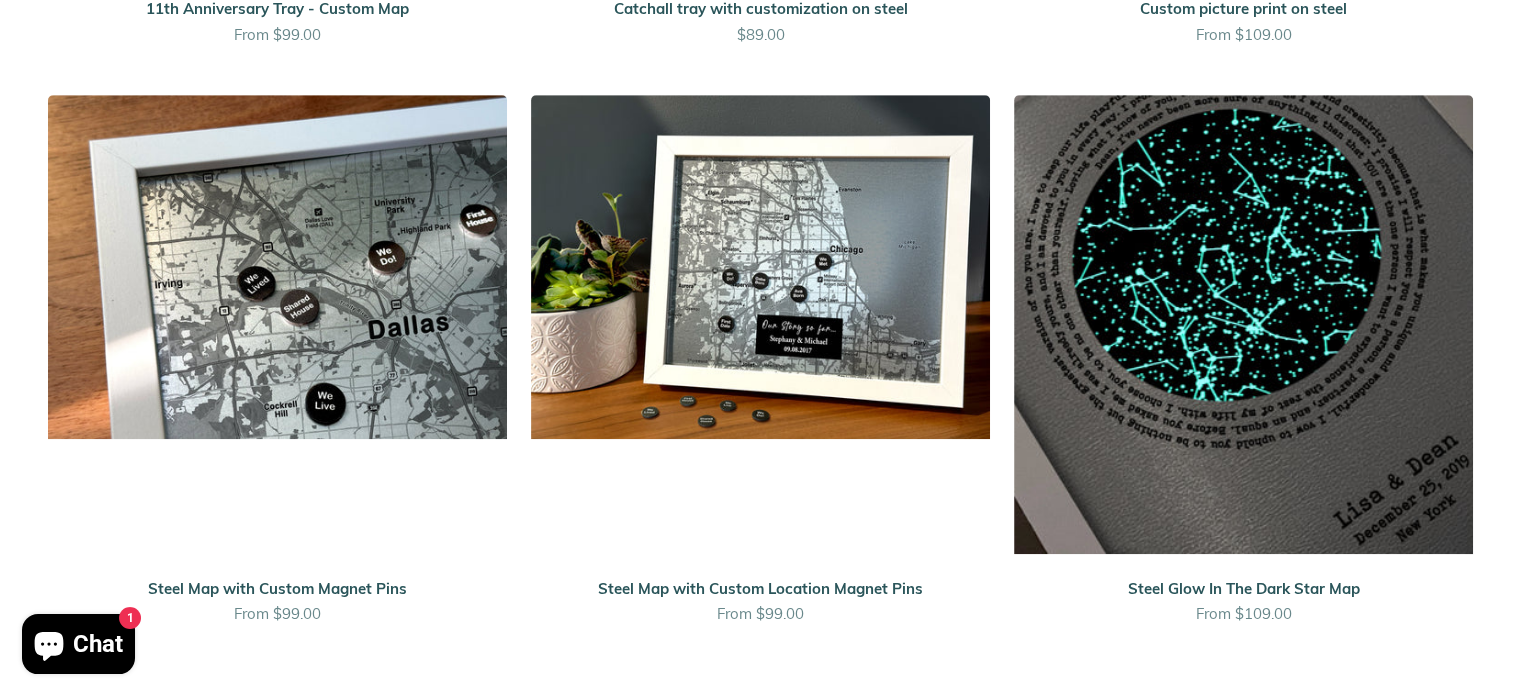 click at bounding box center (1243, 324) 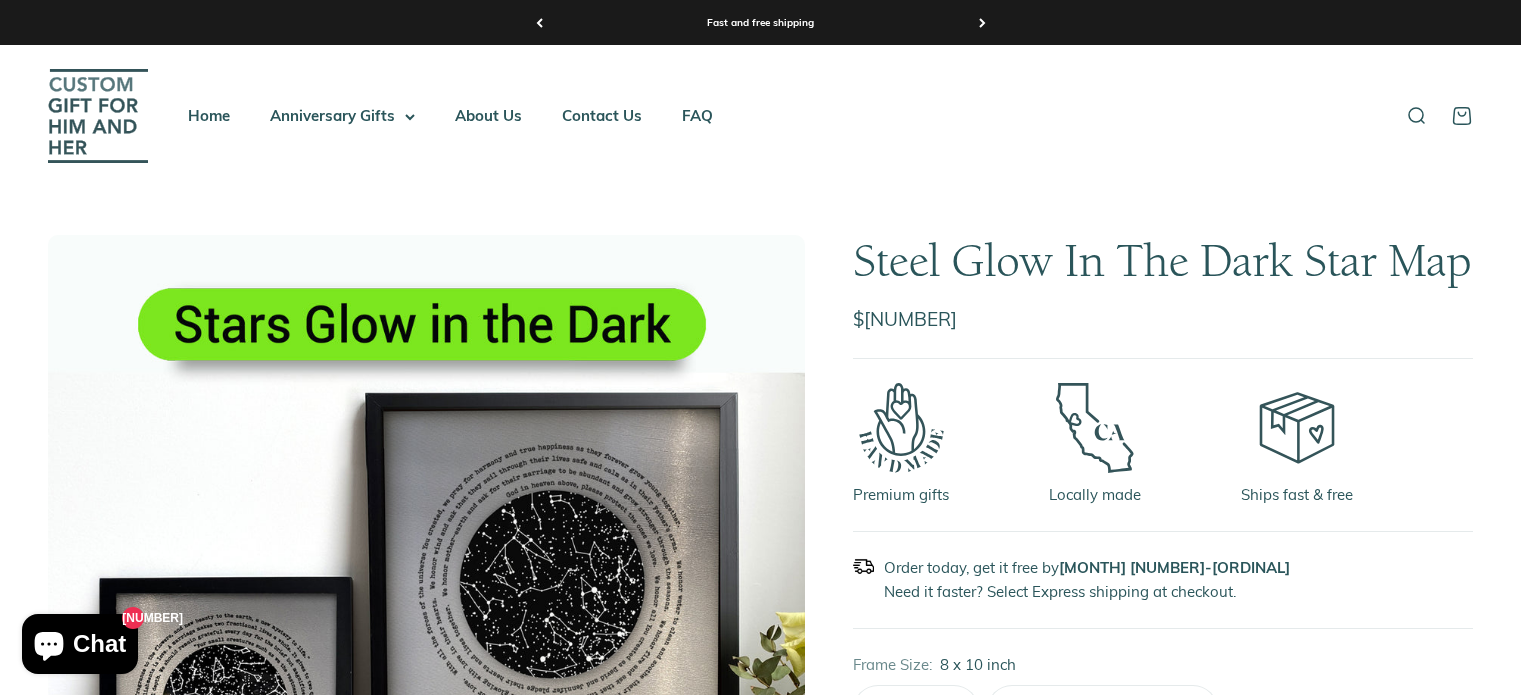 scroll, scrollTop: 0, scrollLeft: 0, axis: both 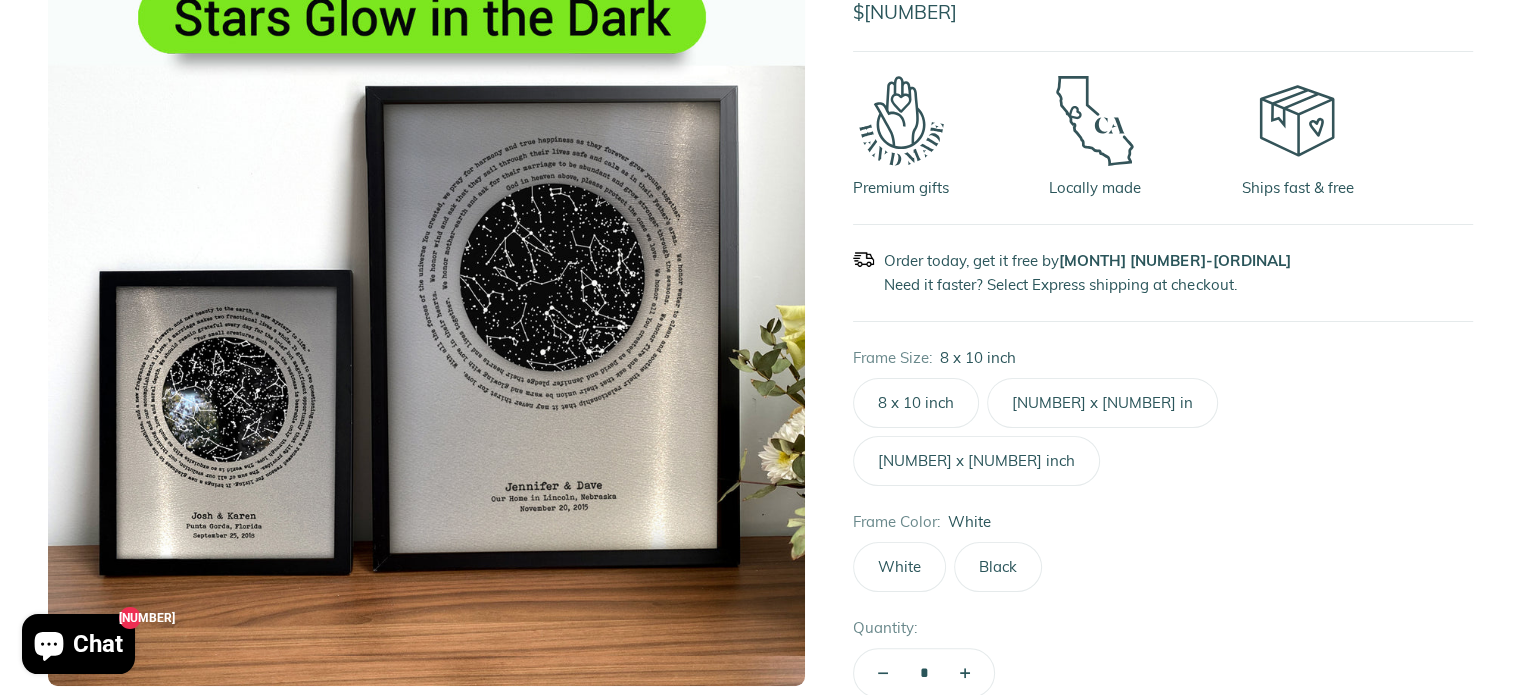 click on "Order today, get it free by [MONTH] [NUMBER] - [ORDINAL] Need it faster? Select Express shipping at checkout." at bounding box center [1163, 273] 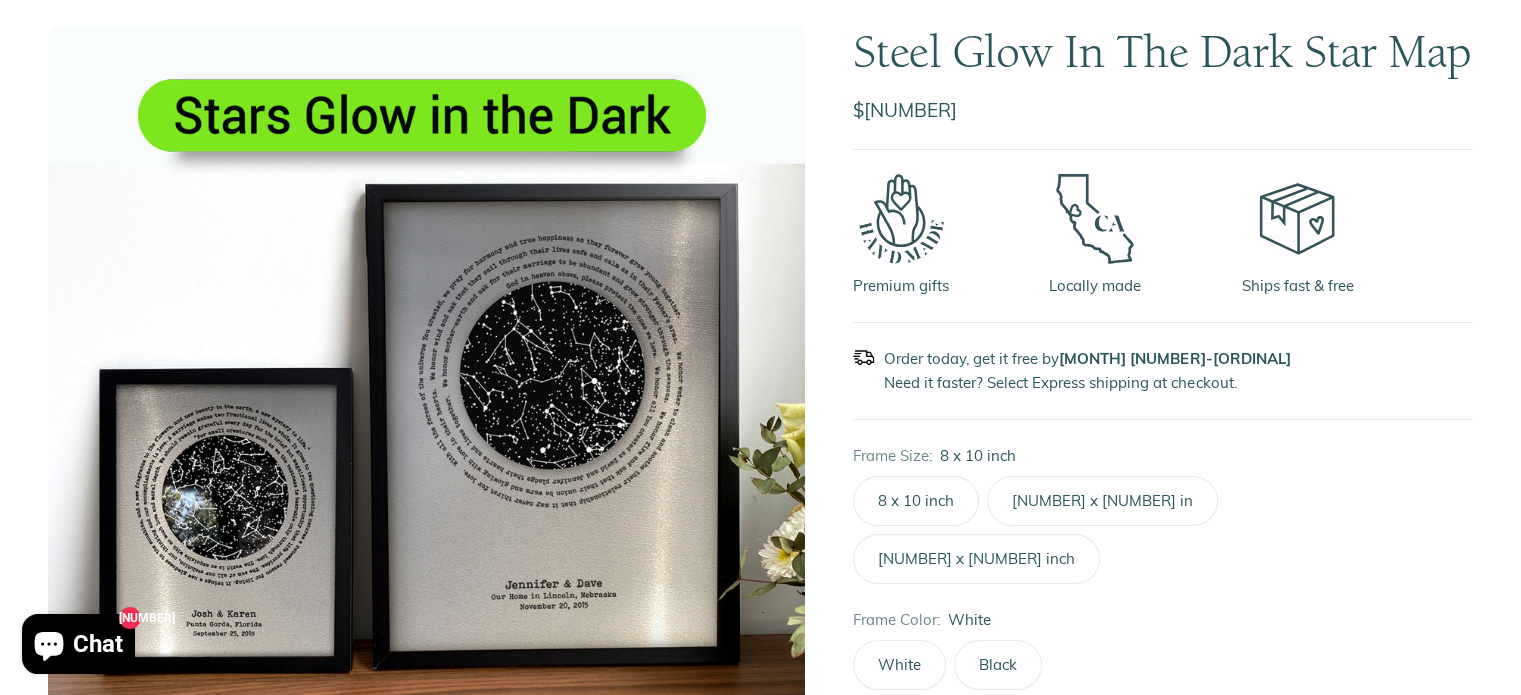 scroll, scrollTop: 7, scrollLeft: 0, axis: vertical 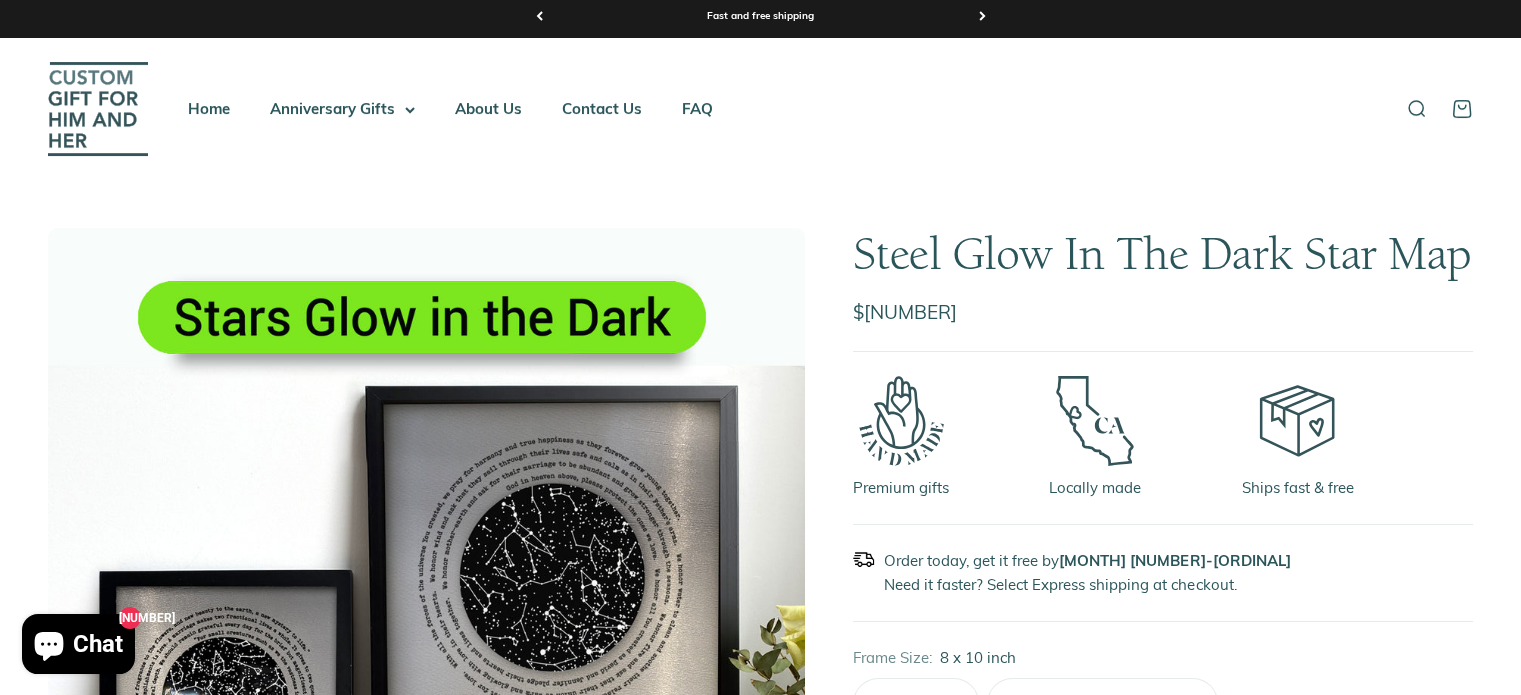 click on "Fast and free shipping
$[NUMBER] off from every purchase" at bounding box center [761, 15] 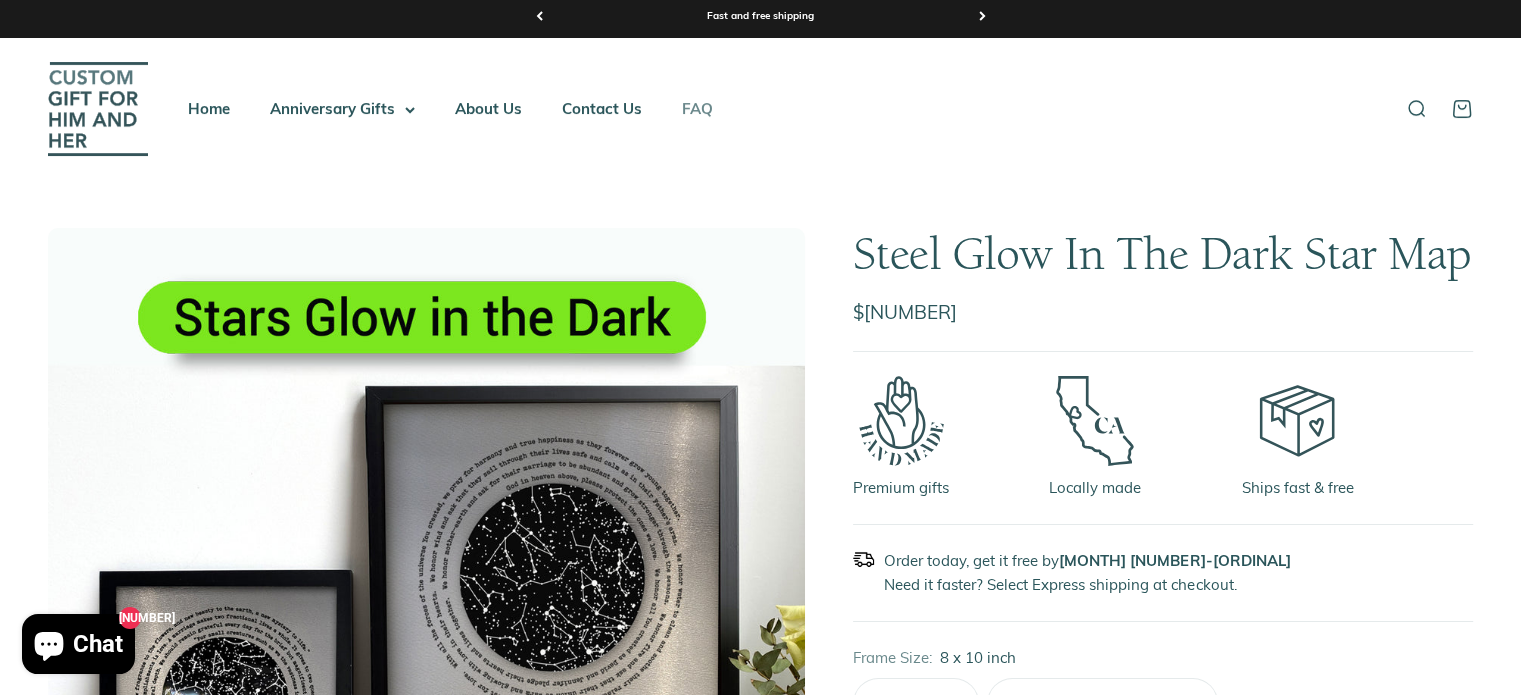 click on "FAQ" at bounding box center (697, 109) 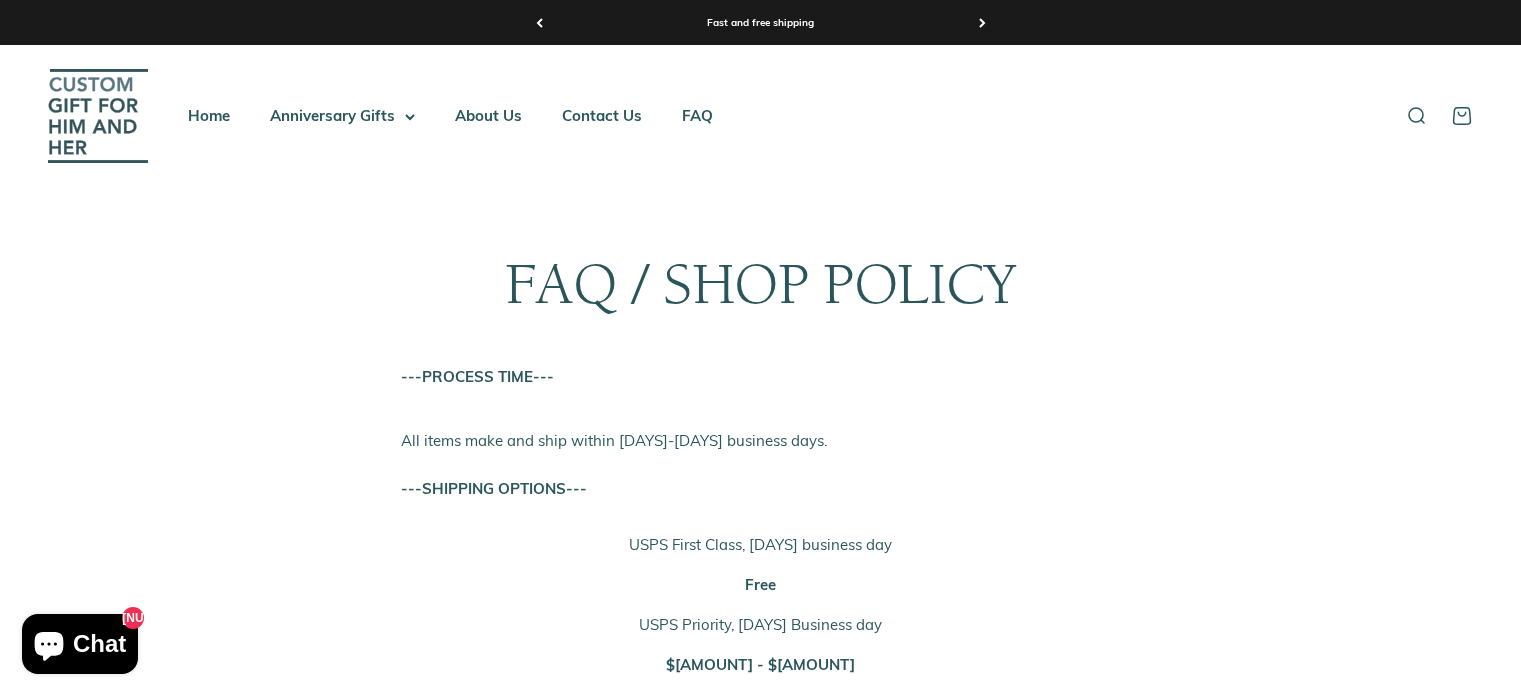 scroll, scrollTop: 0, scrollLeft: 0, axis: both 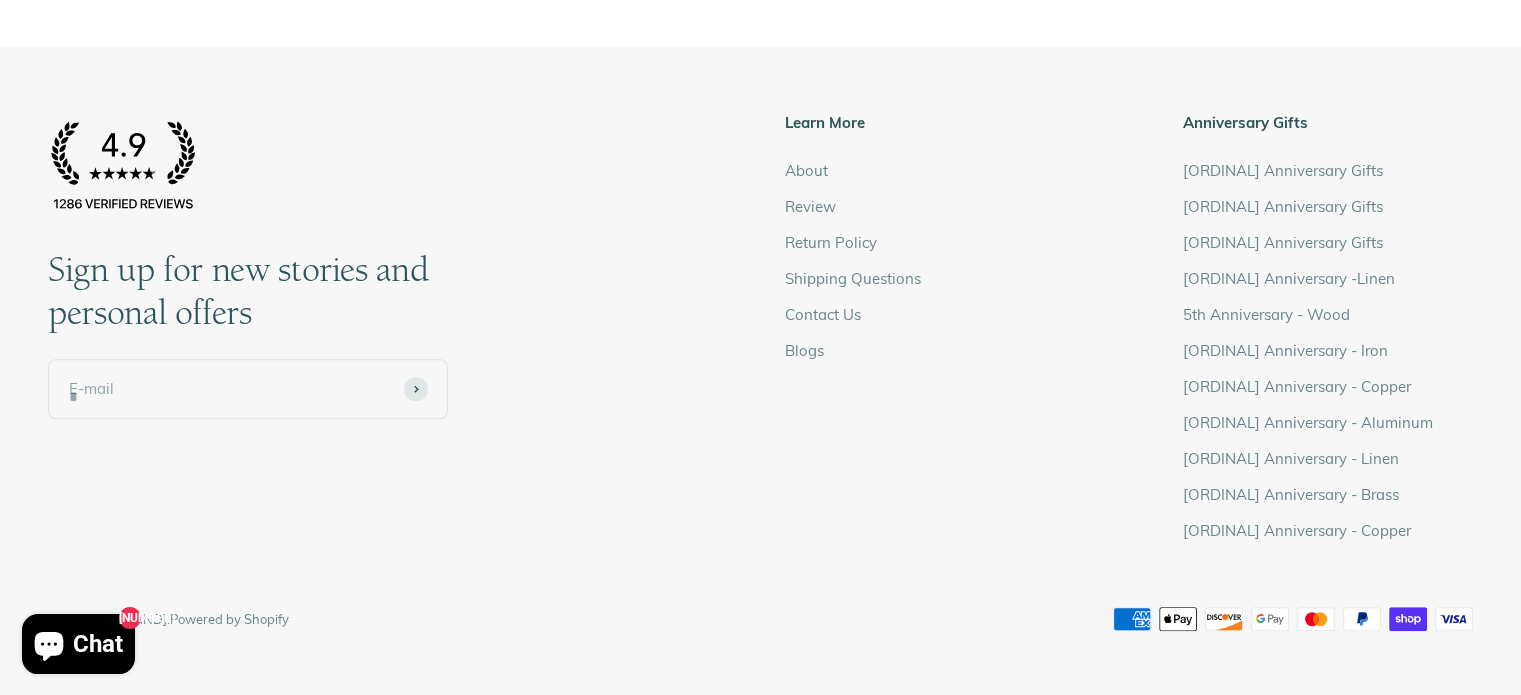 click on "About
Review
Return Policy
Shipping Questions
Contact Us
Blogs" at bounding box center (853, 261) 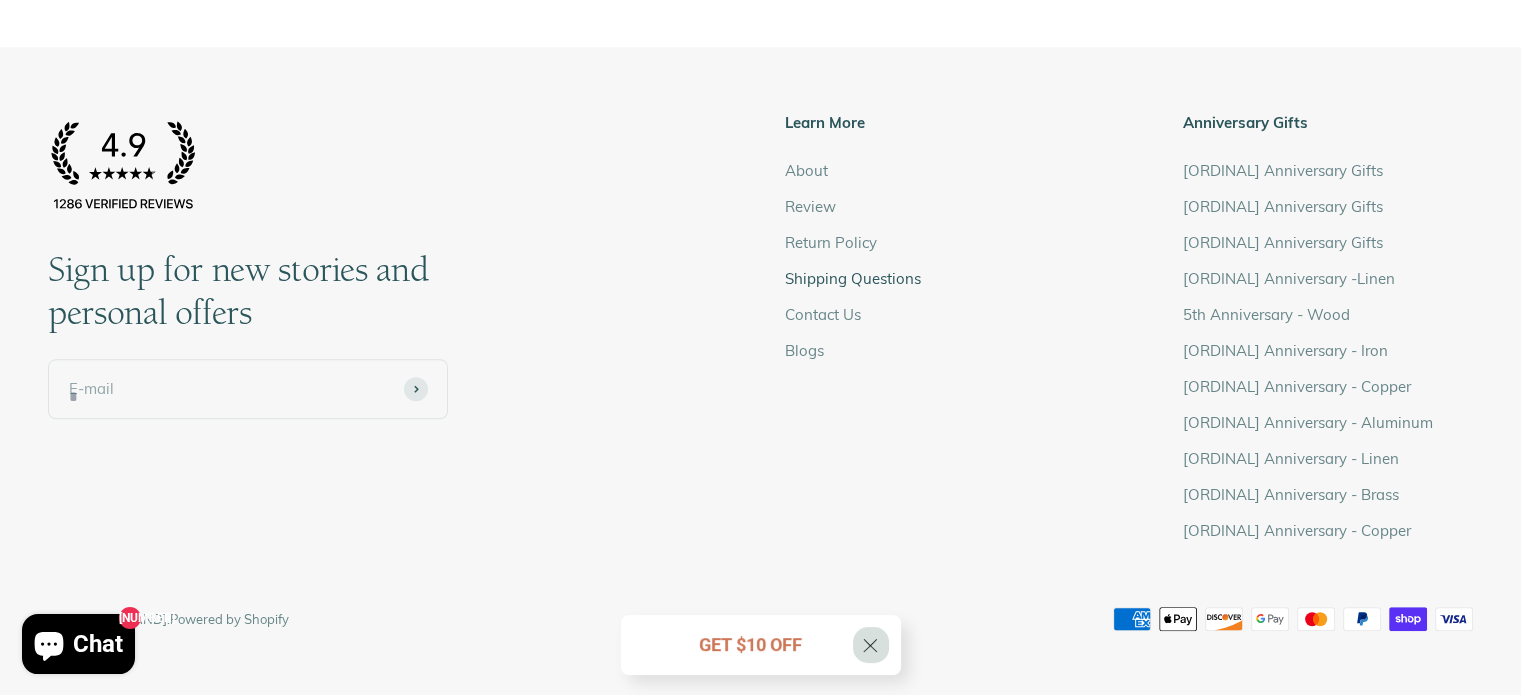 click on "Shipping Questions" at bounding box center [853, 279] 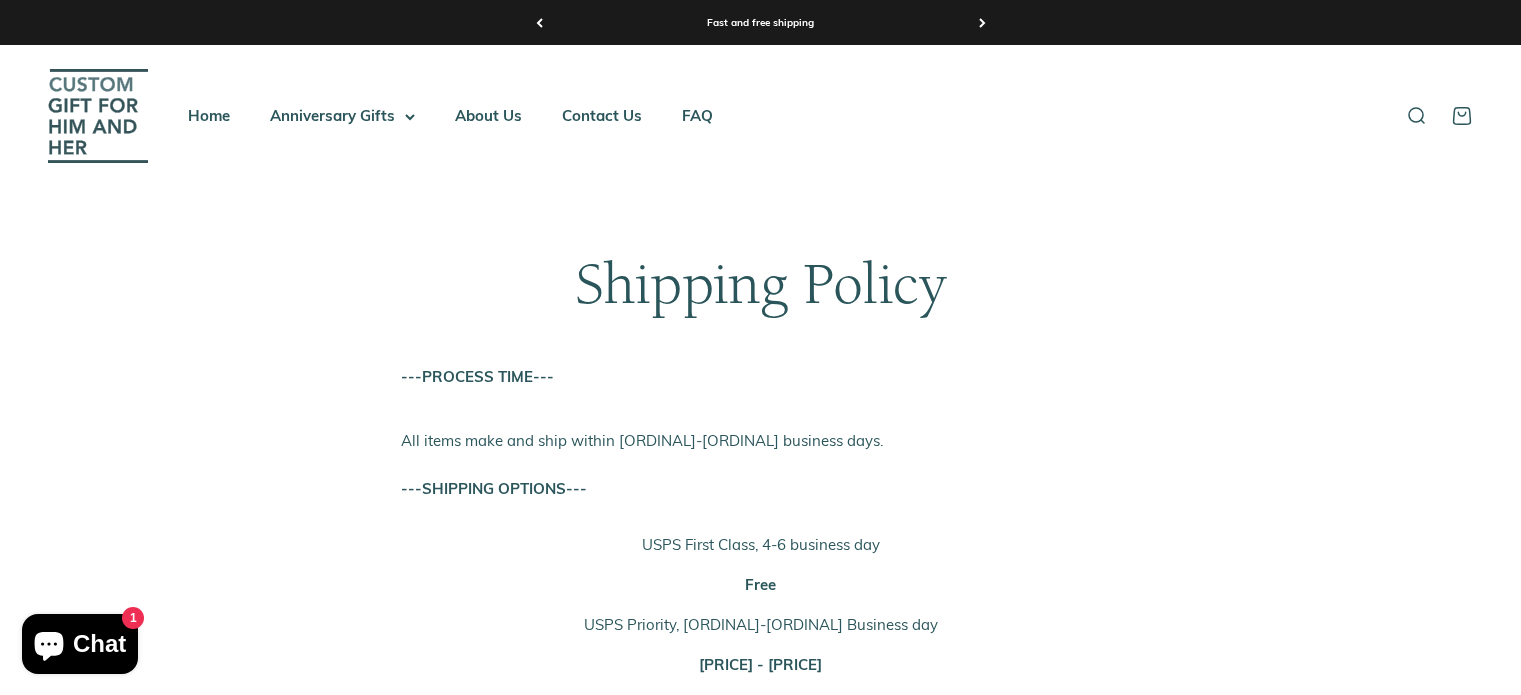 scroll, scrollTop: 0, scrollLeft: 0, axis: both 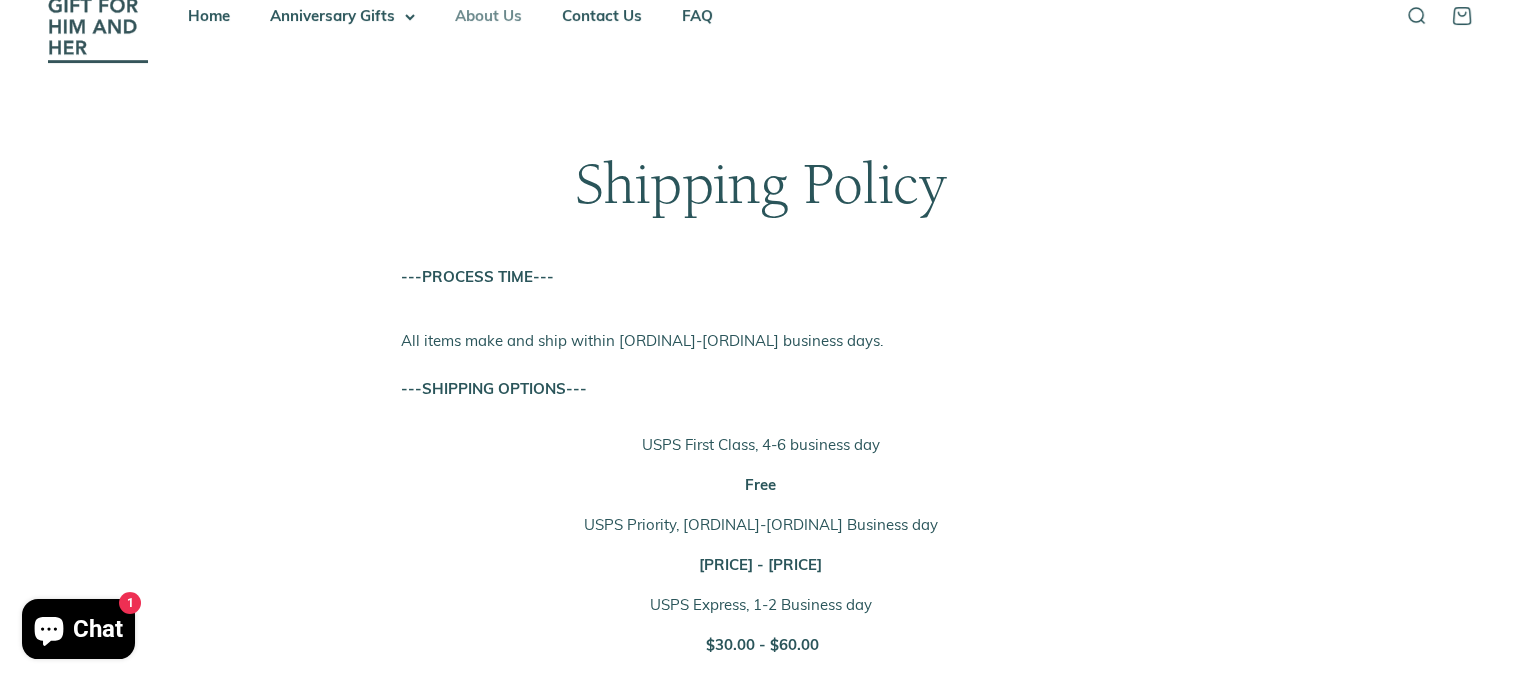 click on "About Us" at bounding box center (488, 15) 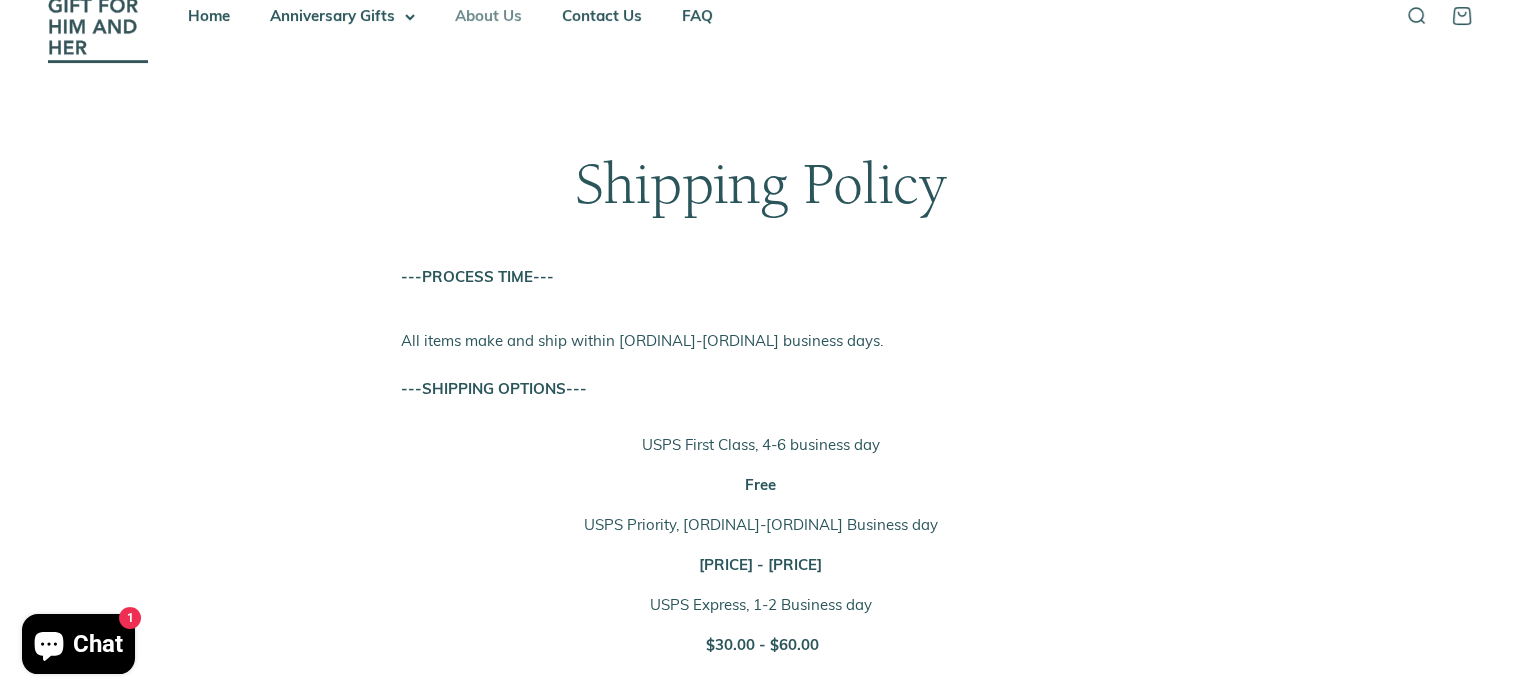 click on "About Us" at bounding box center (488, 15) 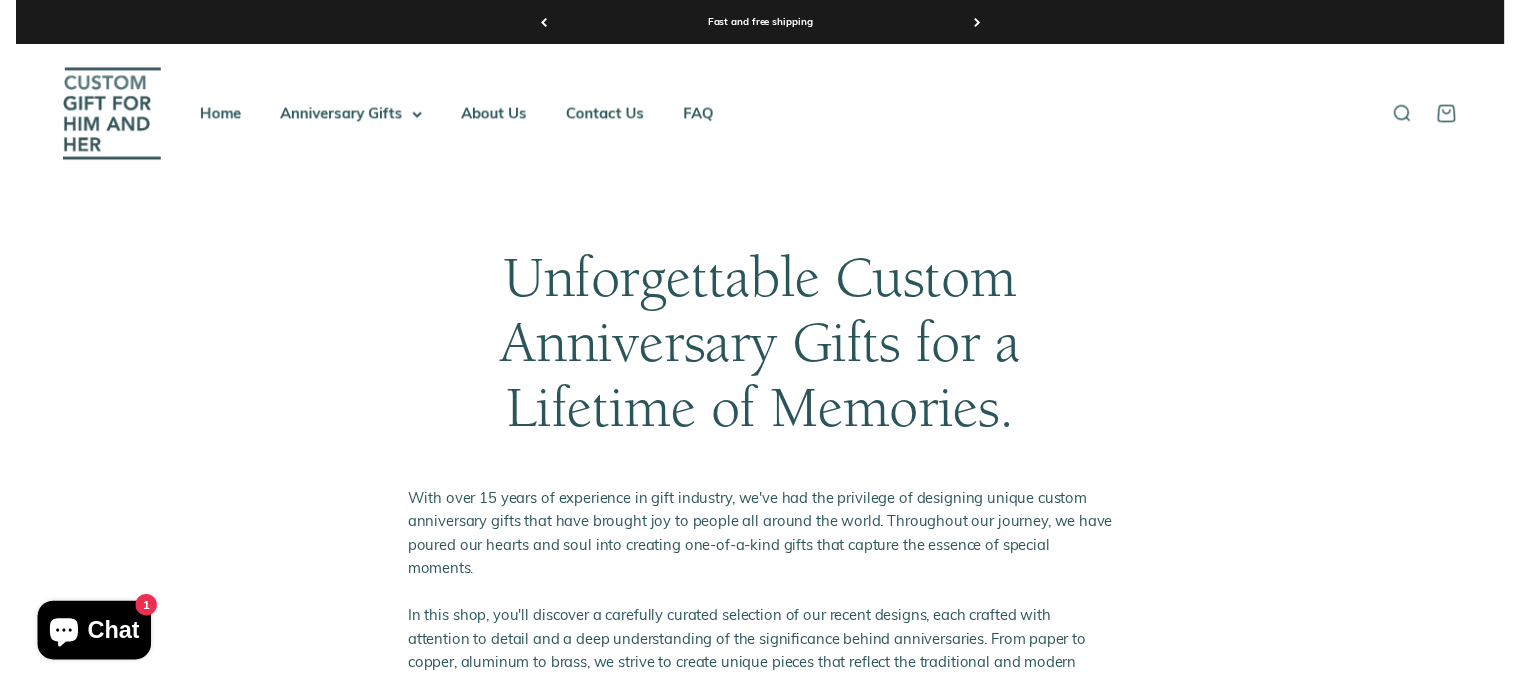 scroll, scrollTop: 400, scrollLeft: 0, axis: vertical 